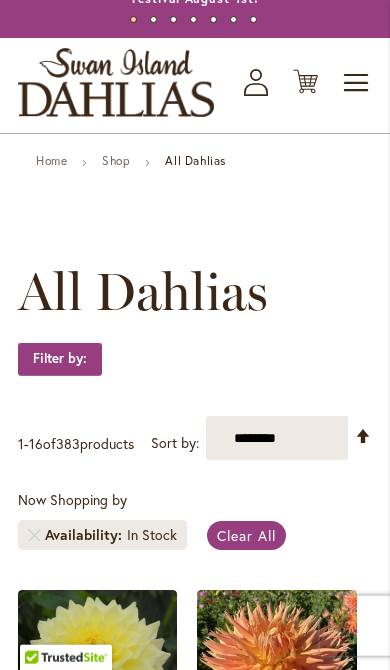 scroll, scrollTop: 102, scrollLeft: 0, axis: vertical 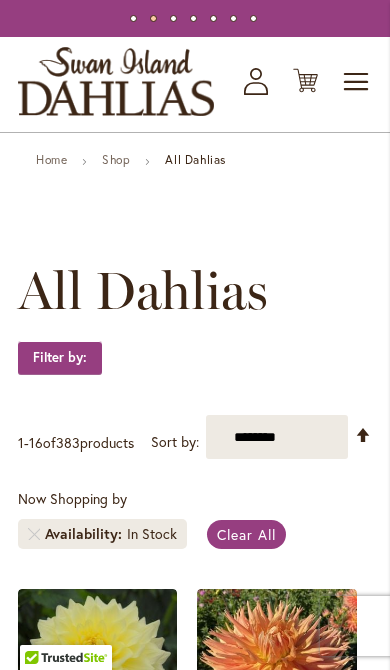 click on "In Stock" at bounding box center (152, 534) 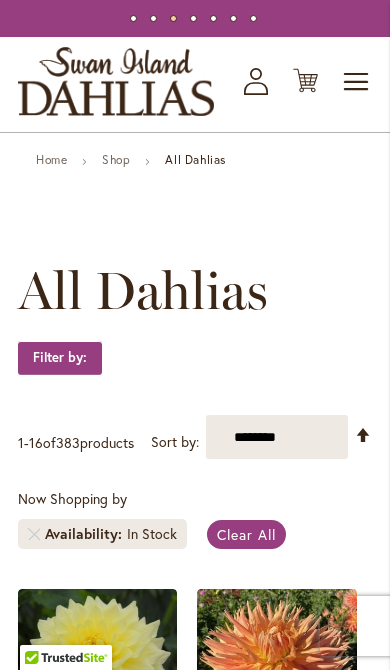 click on "Availability" at bounding box center [86, 534] 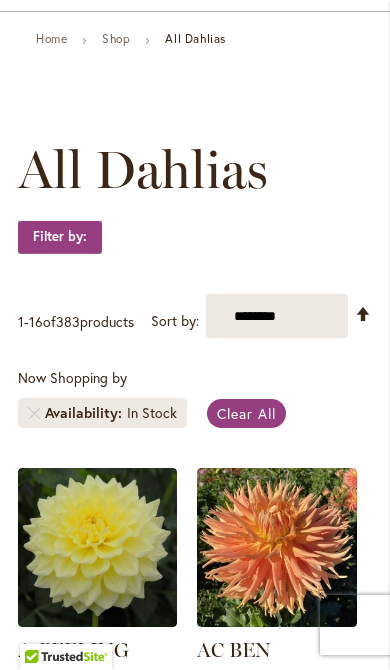 scroll, scrollTop: 223, scrollLeft: 0, axis: vertical 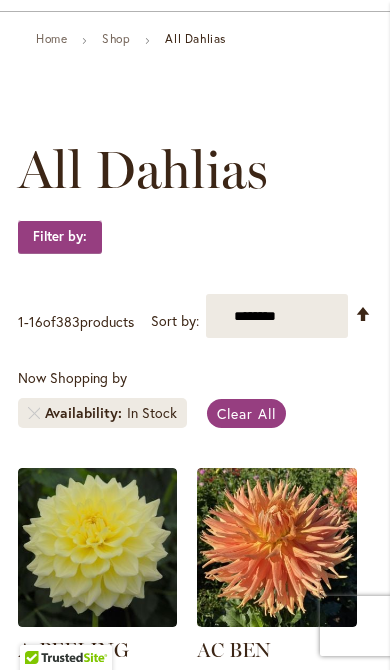 click on "Now Shopping by" at bounding box center [72, 377] 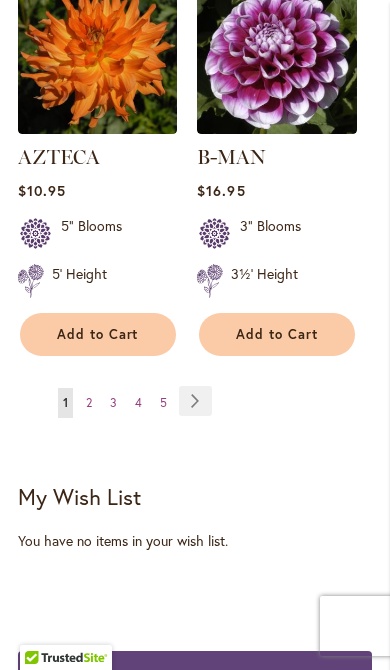 scroll, scrollTop: 3627, scrollLeft: 0, axis: vertical 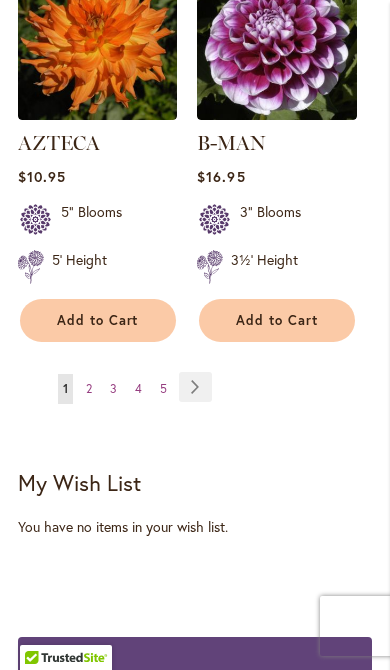 click on "Page
Next" at bounding box center [195, 387] 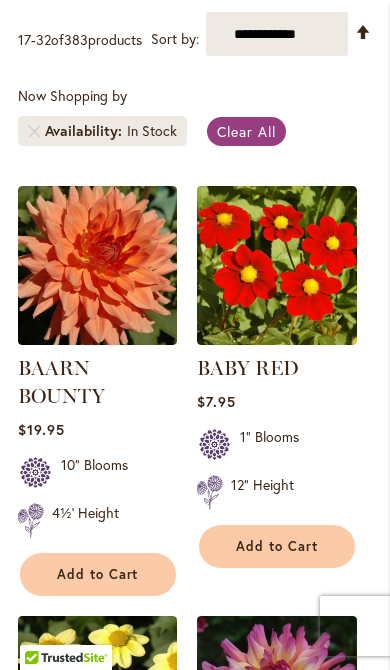 scroll, scrollTop: 505, scrollLeft: 0, axis: vertical 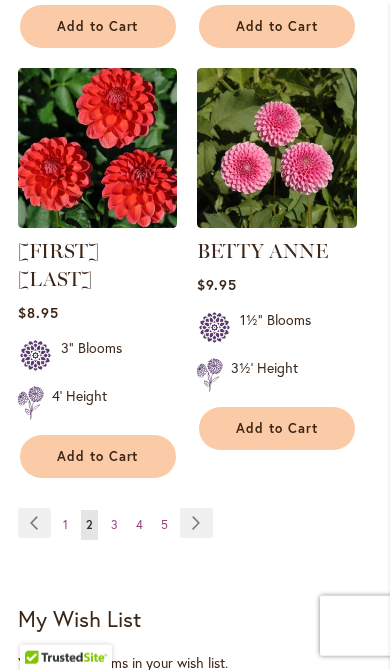 click on "Page
Next" at bounding box center (196, 523) 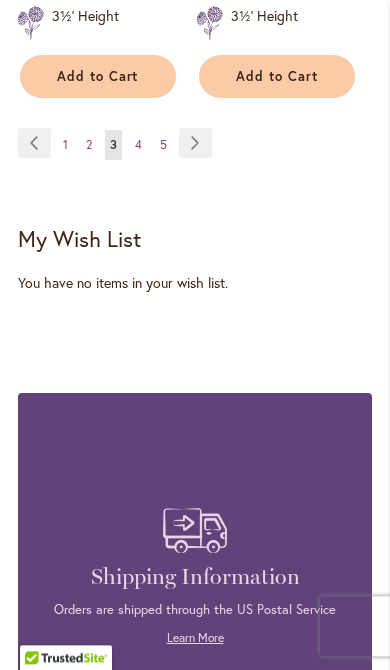 scroll, scrollTop: 3871, scrollLeft: 0, axis: vertical 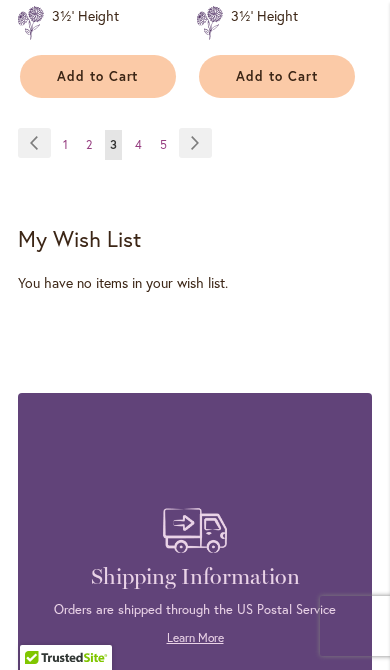 click on "Page
Next" at bounding box center (195, 143) 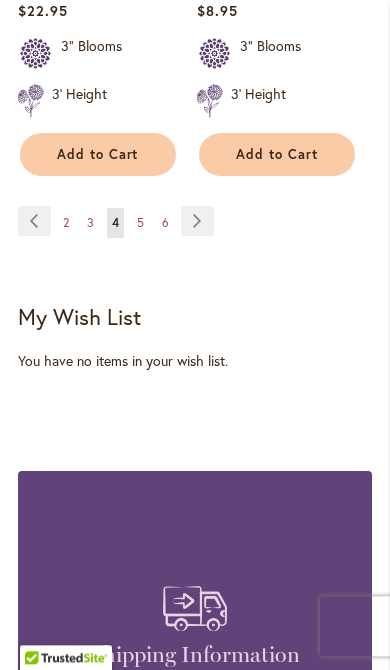 scroll, scrollTop: 3821, scrollLeft: 0, axis: vertical 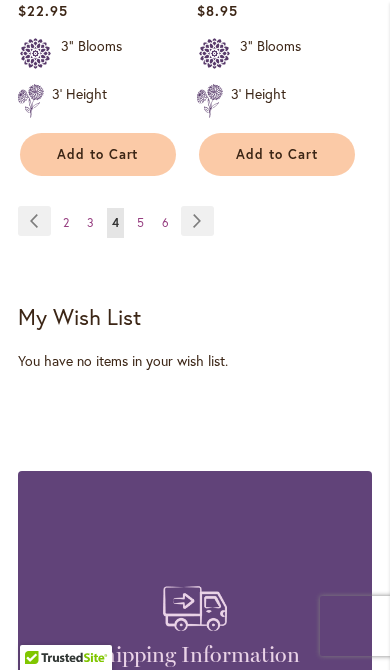 click on "Page
Next" at bounding box center [197, 221] 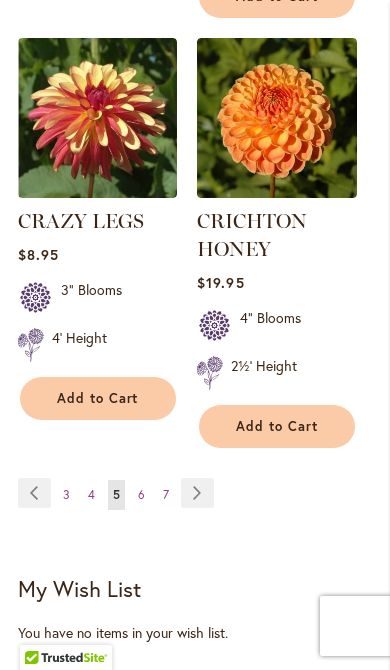 scroll, scrollTop: 3604, scrollLeft: 0, axis: vertical 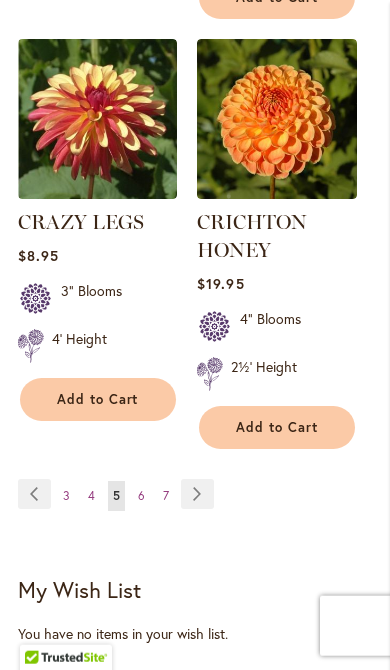 click on "Page
Next" at bounding box center [197, 494] 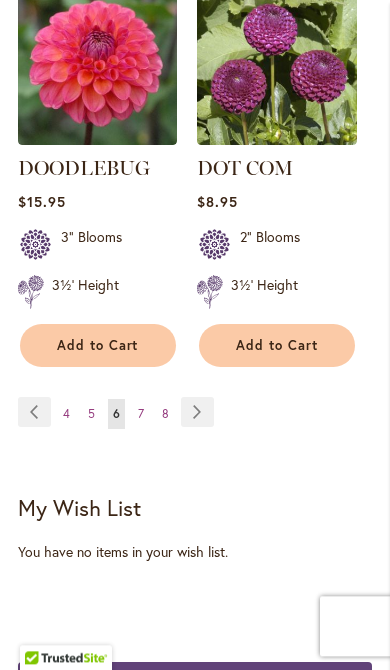 scroll, scrollTop: 3658, scrollLeft: 0, axis: vertical 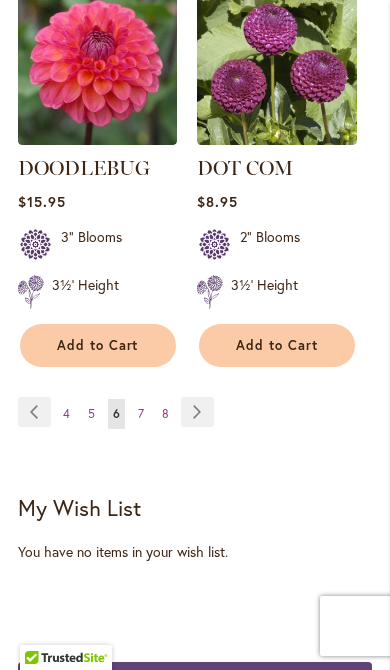 click on "Page
Next" at bounding box center [197, 412] 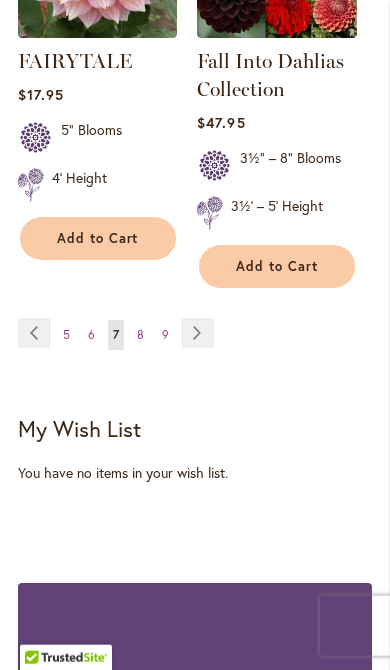 scroll, scrollTop: 3710, scrollLeft: 0, axis: vertical 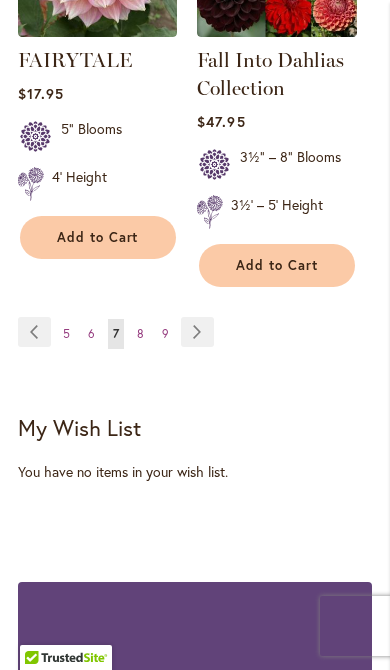click on "Page
Next" at bounding box center [197, 332] 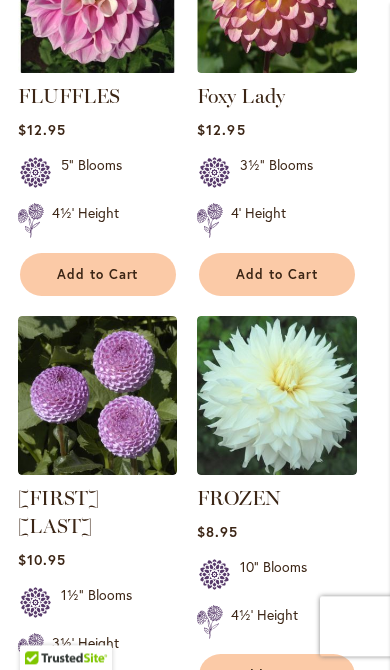 scroll, scrollTop: 2892, scrollLeft: 0, axis: vertical 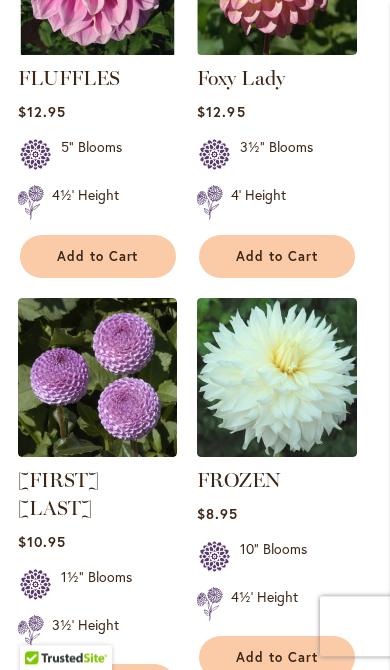 click on "Add to Cart" at bounding box center (277, 657) 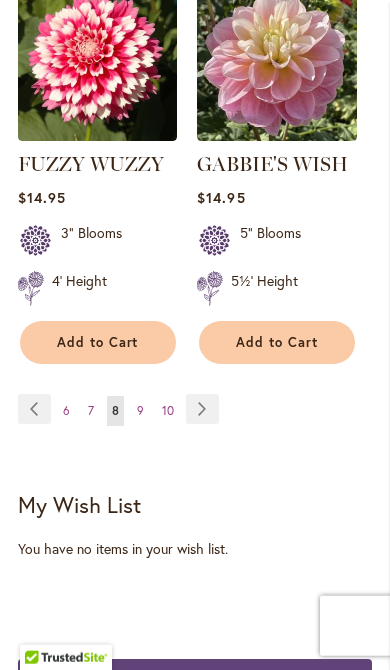 scroll, scrollTop: 3691, scrollLeft: 0, axis: vertical 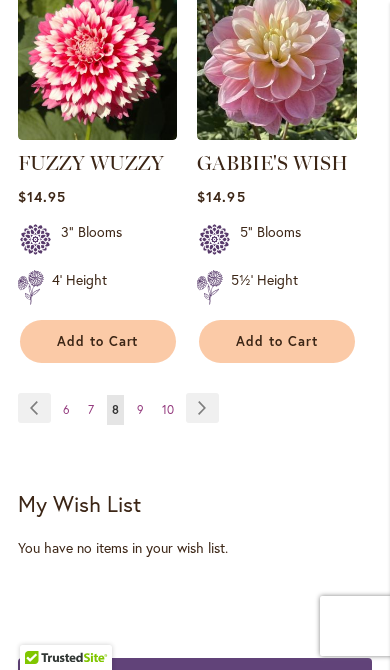 click on "Page
Next" at bounding box center (202, 408) 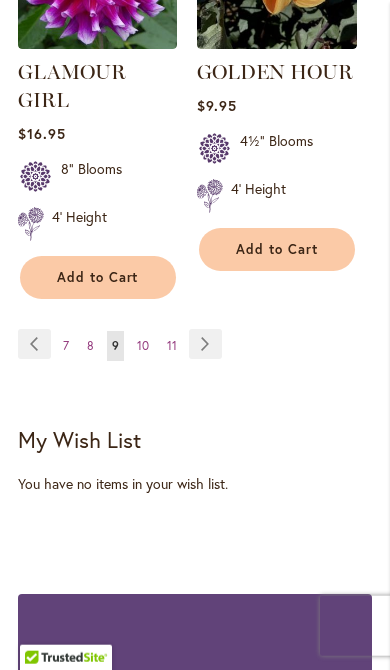 scroll, scrollTop: 3761, scrollLeft: 0, axis: vertical 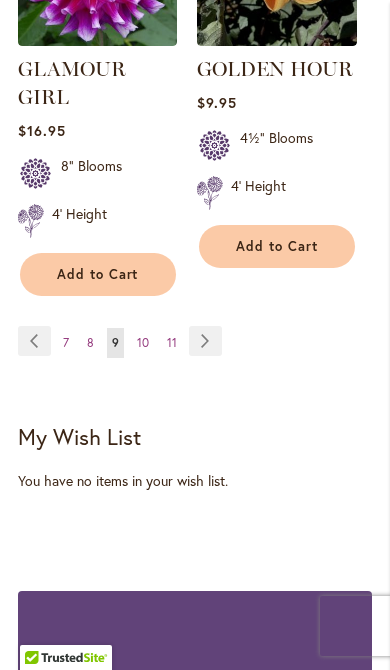 click on "Page
Next" at bounding box center (205, 341) 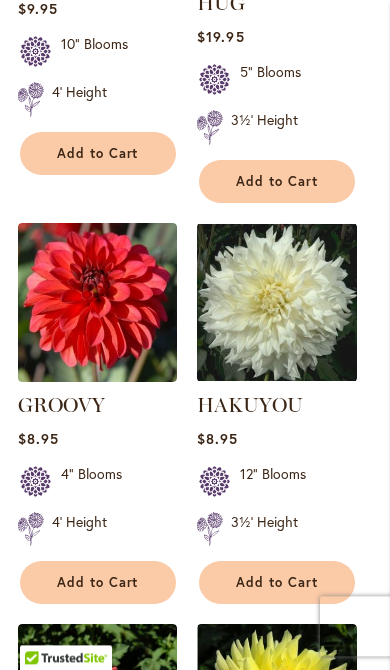 scroll, scrollTop: 1332, scrollLeft: 0, axis: vertical 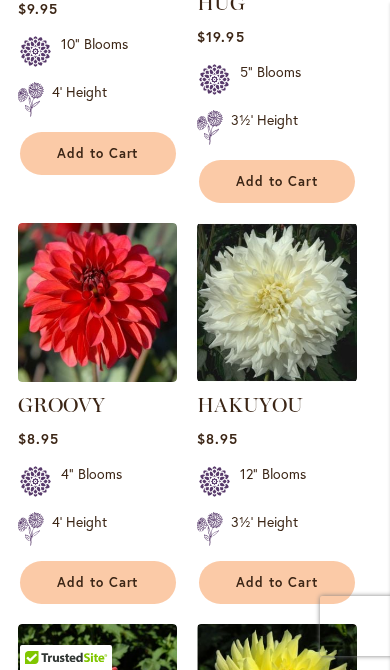 click on "Add to Cart" at bounding box center [277, 582] 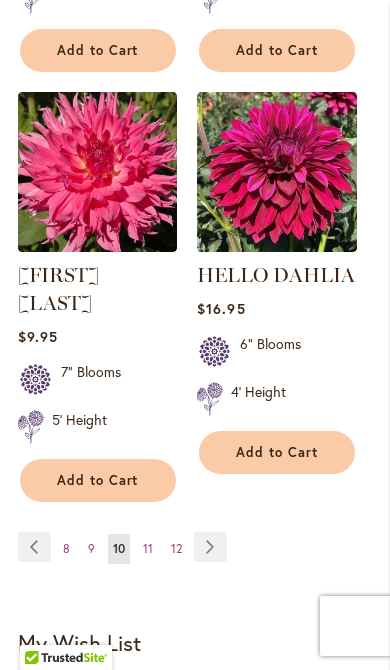 scroll, scrollTop: 3627, scrollLeft: 0, axis: vertical 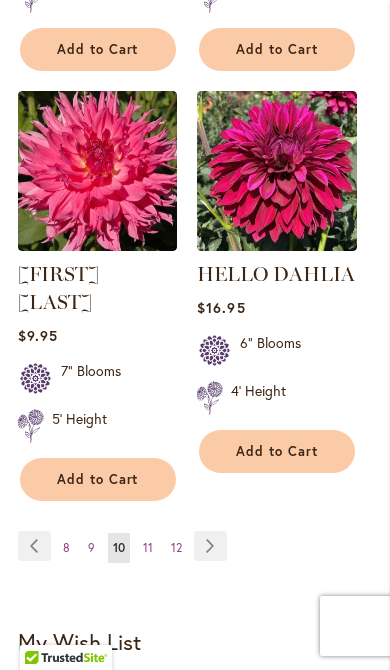 click on "Page
Next" at bounding box center (210, 546) 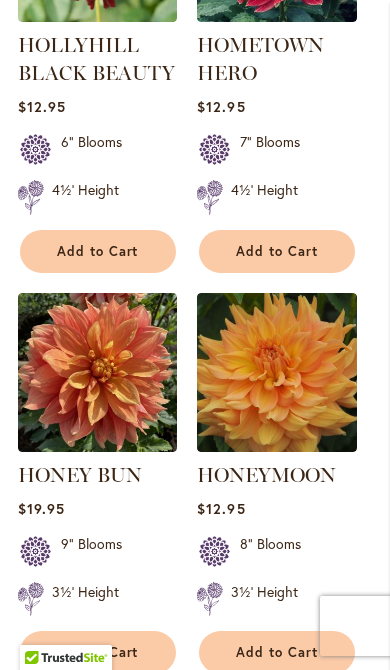 scroll, scrollTop: 1292, scrollLeft: 0, axis: vertical 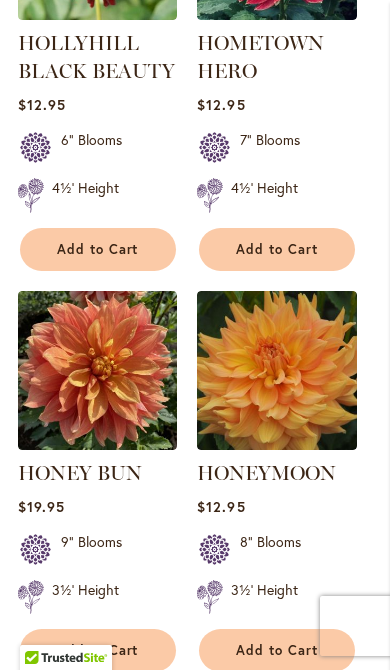 click on "Add to Cart" at bounding box center (277, 650) 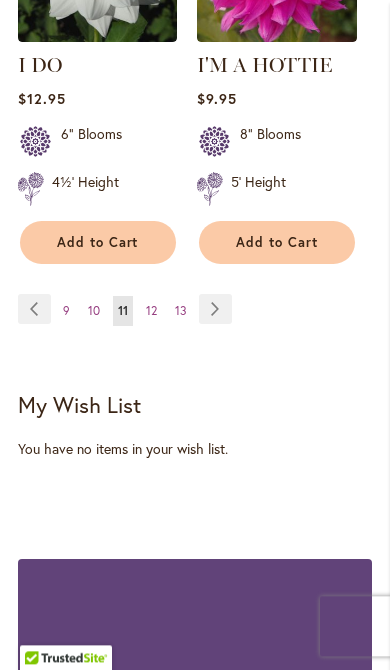 scroll, scrollTop: 3808, scrollLeft: 0, axis: vertical 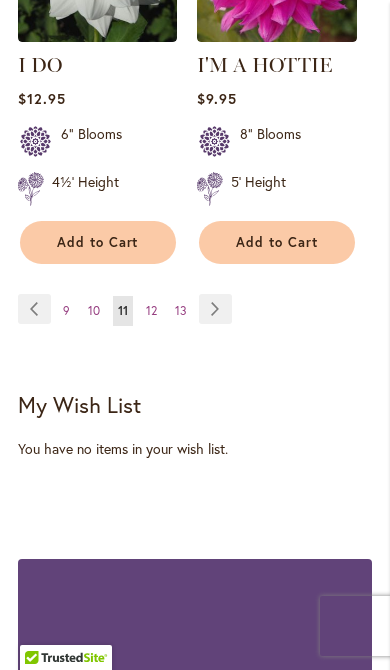 click on "Page
Next" at bounding box center [215, 309] 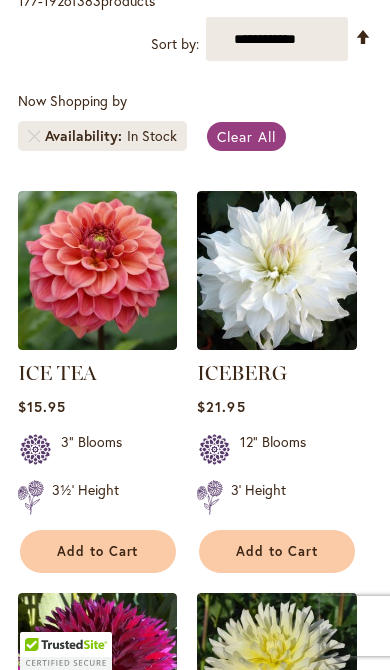 scroll, scrollTop: 493, scrollLeft: 0, axis: vertical 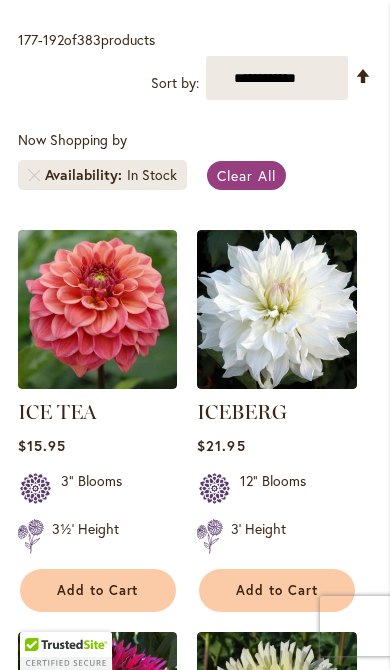 click on "Add to Cart" at bounding box center (277, 590) 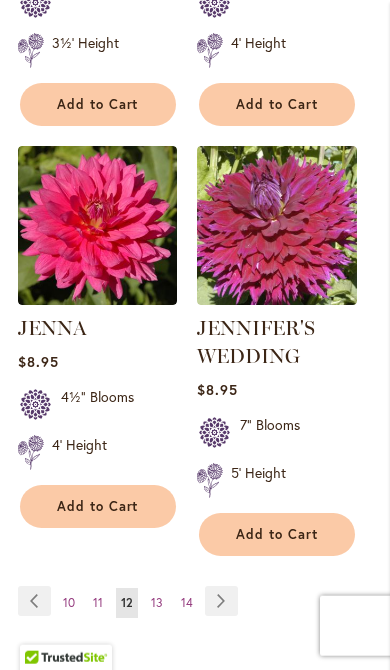 scroll, scrollTop: 3527, scrollLeft: 0, axis: vertical 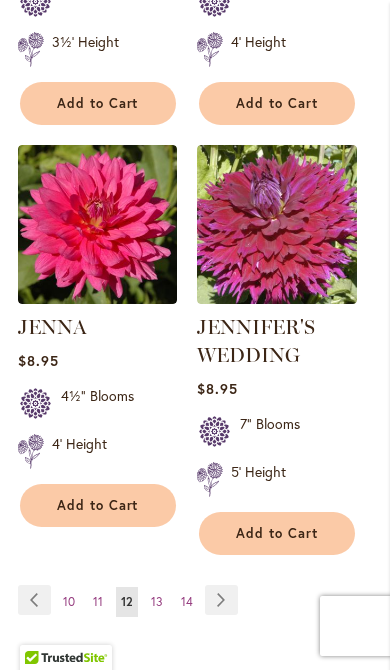 click on "Page
Next" at bounding box center [221, 600] 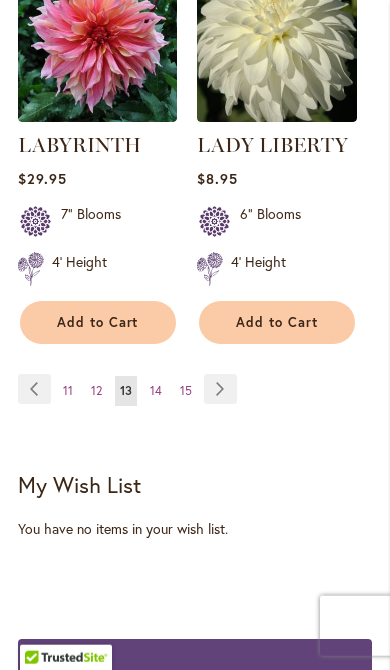 scroll, scrollTop: 3686, scrollLeft: 0, axis: vertical 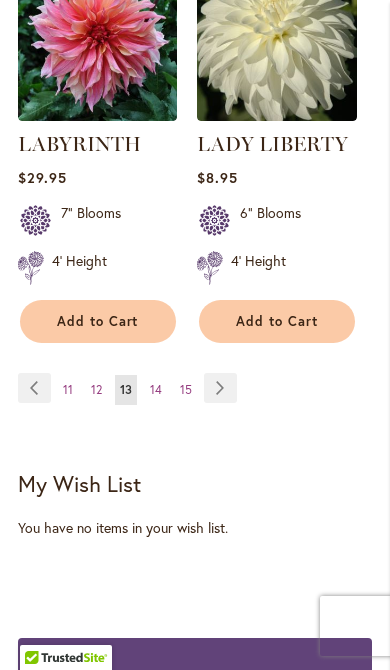 click on "Page
Next" at bounding box center [220, 388] 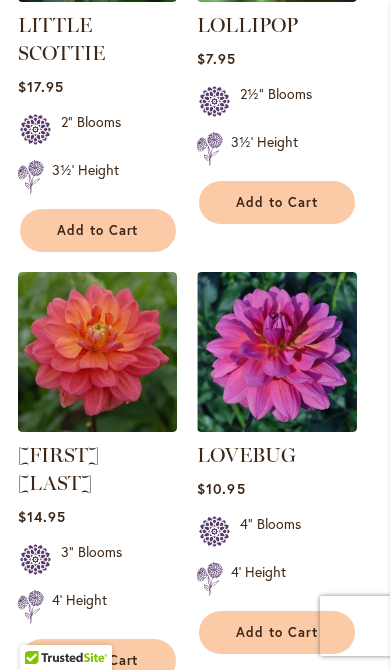 scroll, scrollTop: 3437, scrollLeft: 0, axis: vertical 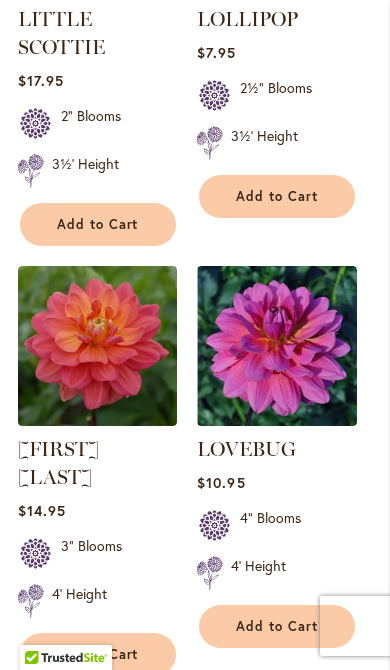 click on "Page
Next" at bounding box center (222, 721) 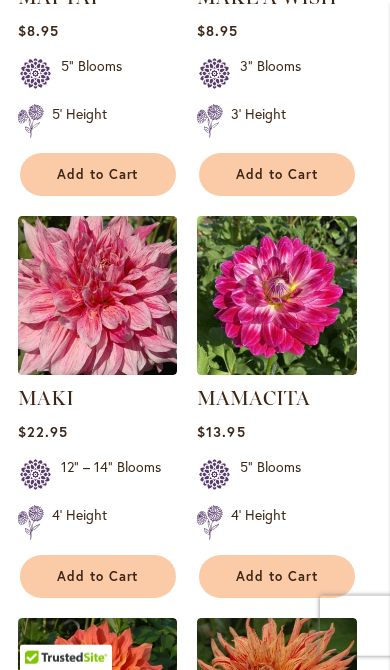 scroll, scrollTop: 2171, scrollLeft: 0, axis: vertical 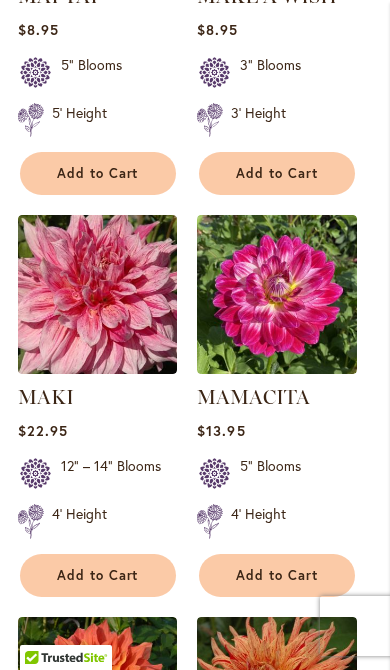 click on "Add to Cart" at bounding box center (98, 575) 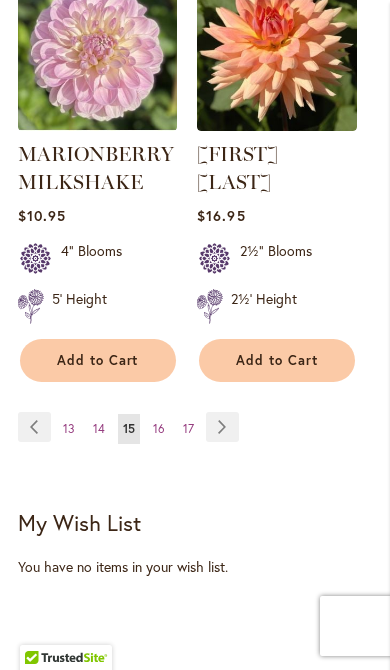 scroll, scrollTop: 3727, scrollLeft: 0, axis: vertical 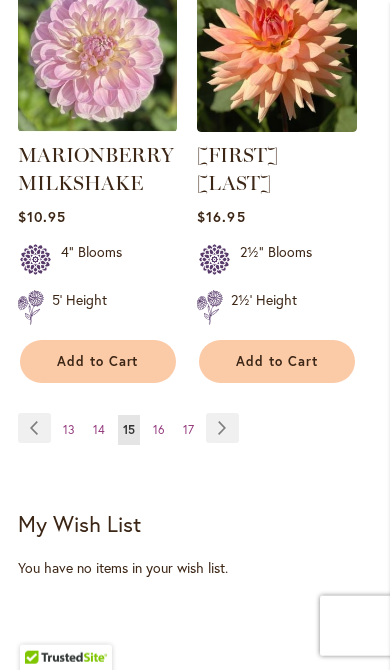click on "Page
Next" at bounding box center [222, 428] 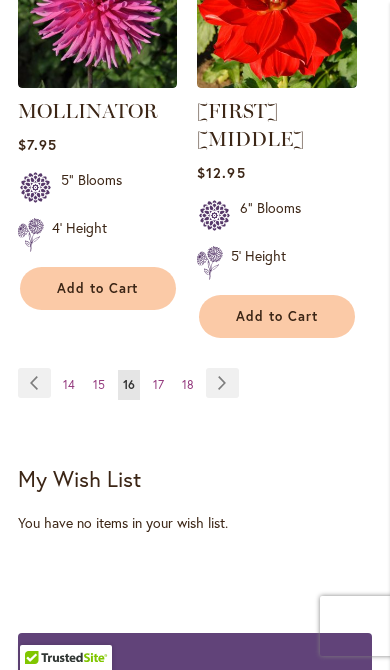 scroll, scrollTop: 3718, scrollLeft: 0, axis: vertical 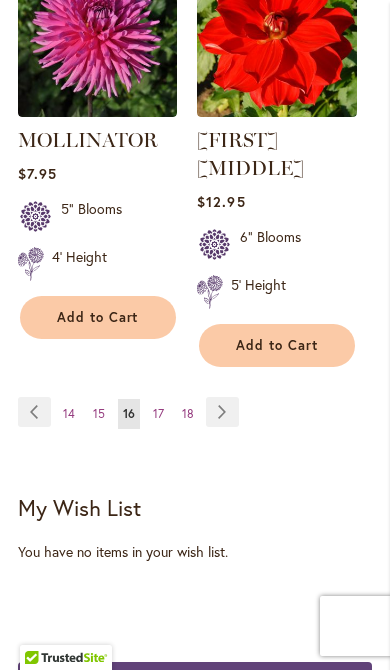 click on "Page
Next" at bounding box center [222, 412] 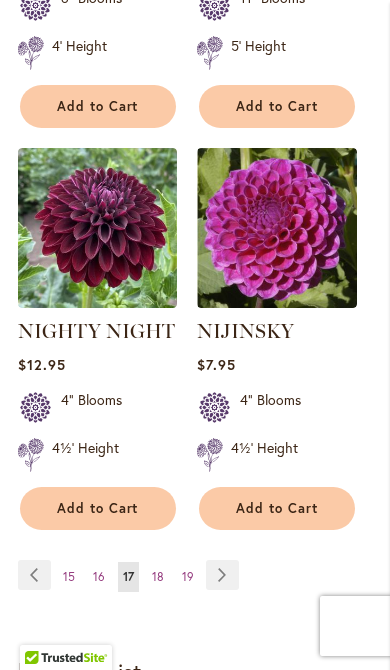 scroll, scrollTop: 3499, scrollLeft: 0, axis: vertical 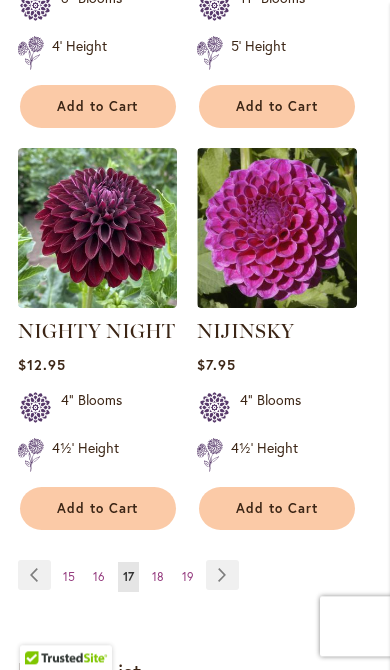 click on "Page
Next" at bounding box center (222, 575) 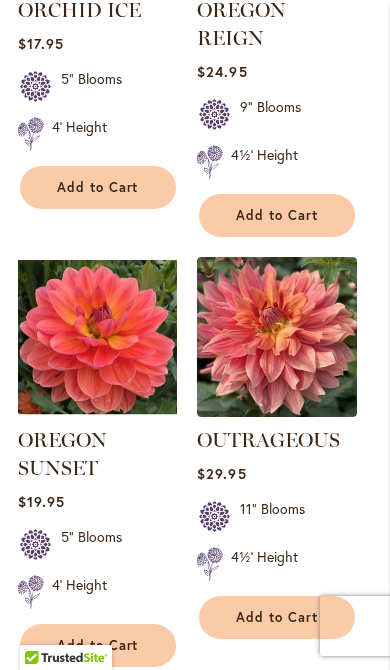 scroll, scrollTop: 1728, scrollLeft: 0, axis: vertical 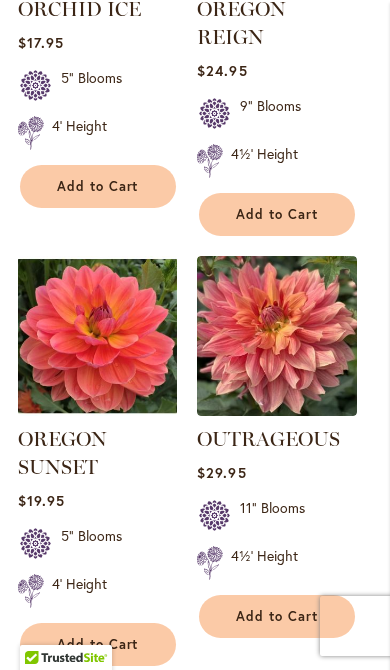 click on "Add to Cart" at bounding box center (277, 616) 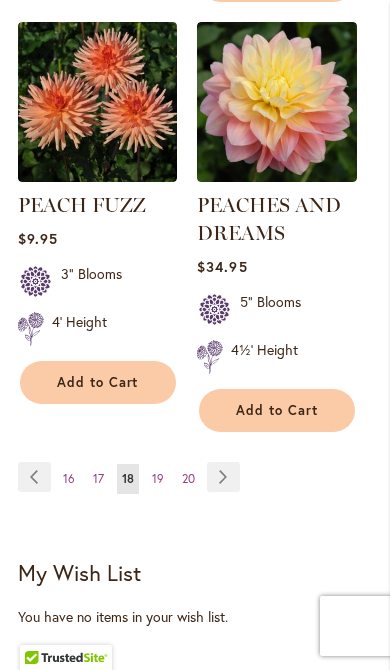 scroll, scrollTop: 3695, scrollLeft: 0, axis: vertical 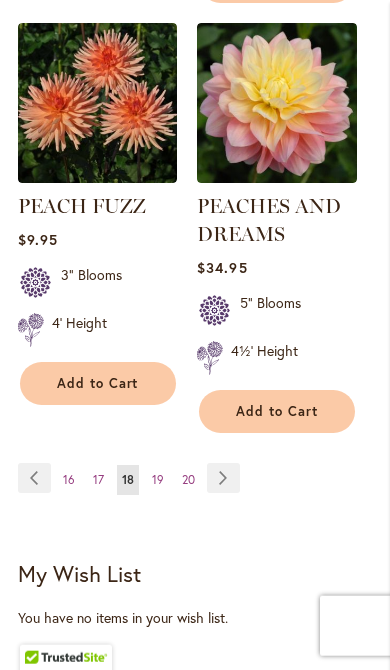 click on "Page
Next" at bounding box center [223, 478] 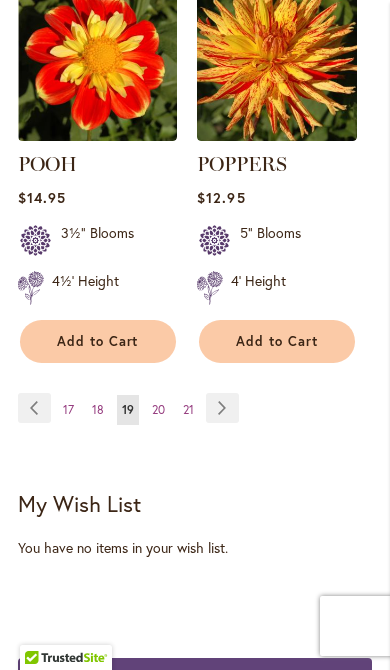 scroll, scrollTop: 3721, scrollLeft: 0, axis: vertical 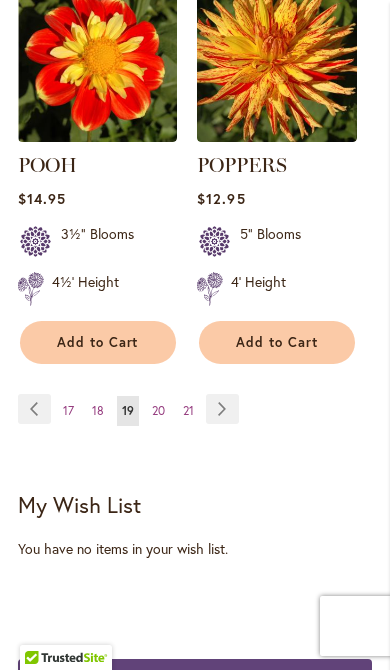 click on "Page
Next" at bounding box center [222, 409] 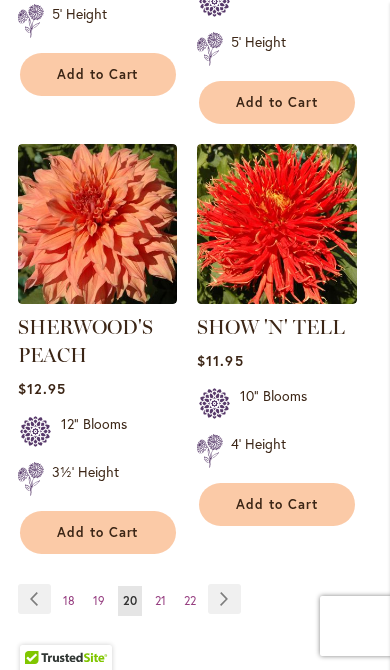 scroll, scrollTop: 3532, scrollLeft: 0, axis: vertical 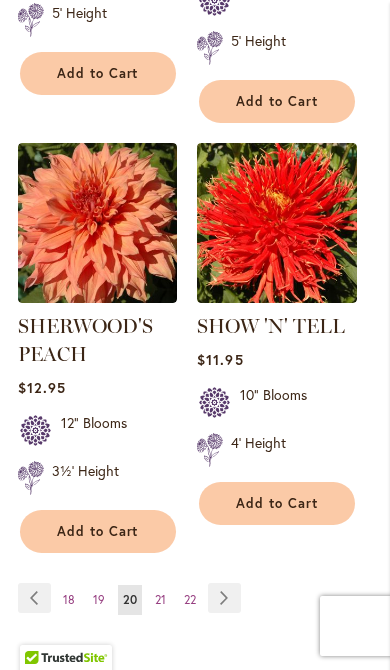click on "Page
Next" at bounding box center (224, 598) 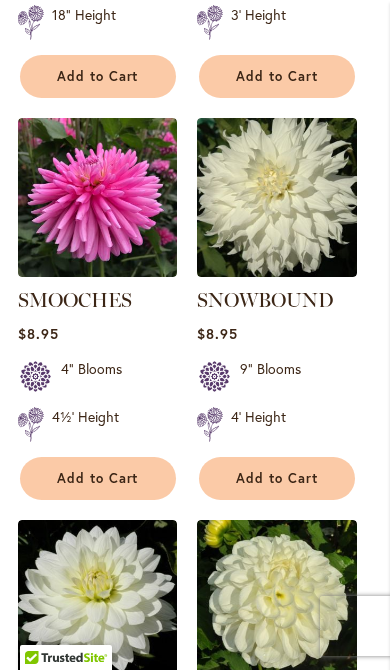 scroll, scrollTop: 1005, scrollLeft: 0, axis: vertical 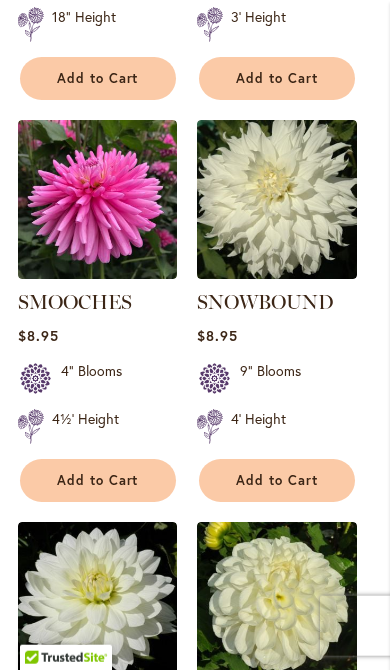 click on "Add to Cart" at bounding box center [277, 480] 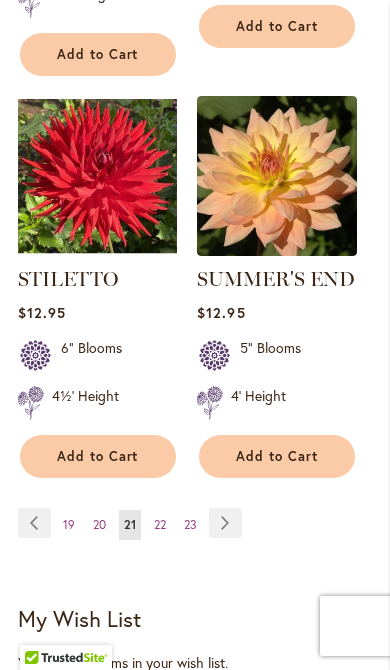 scroll, scrollTop: 3623, scrollLeft: 0, axis: vertical 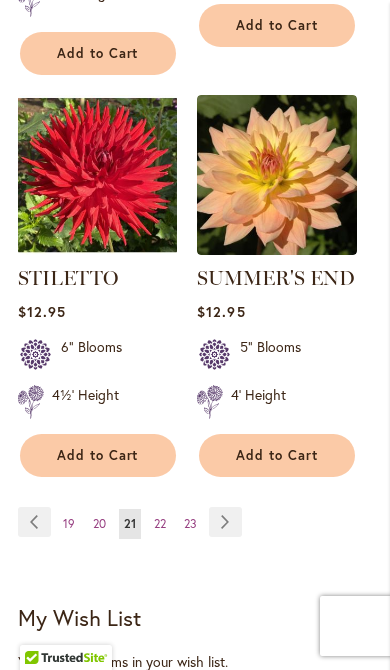 click on "Page
Next" at bounding box center [225, 522] 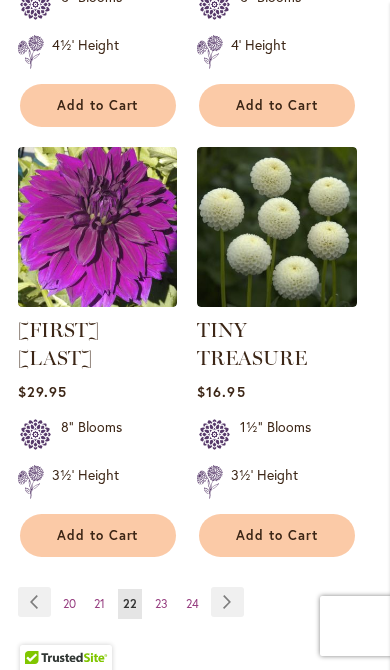 scroll, scrollTop: 3501, scrollLeft: 0, axis: vertical 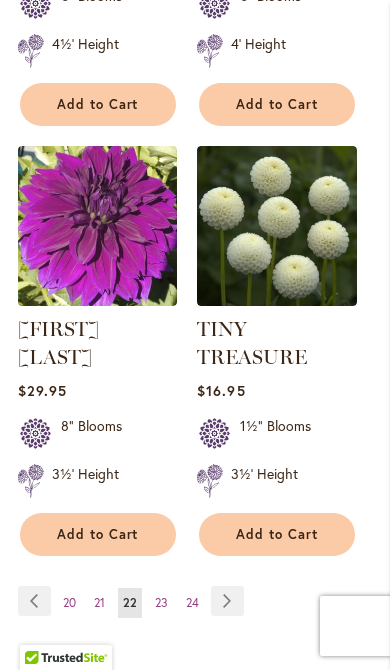 click on "Page
Next" at bounding box center (227, 601) 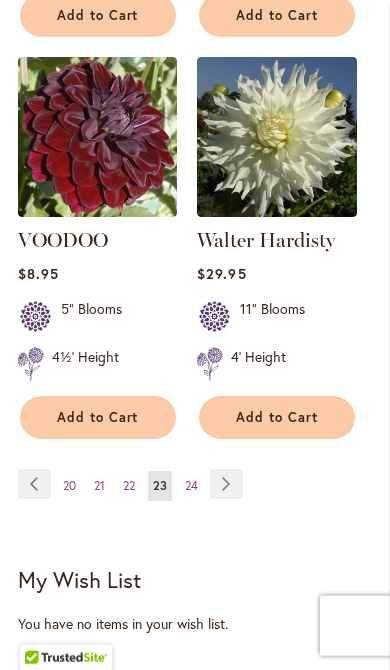 scroll, scrollTop: 3563, scrollLeft: 0, axis: vertical 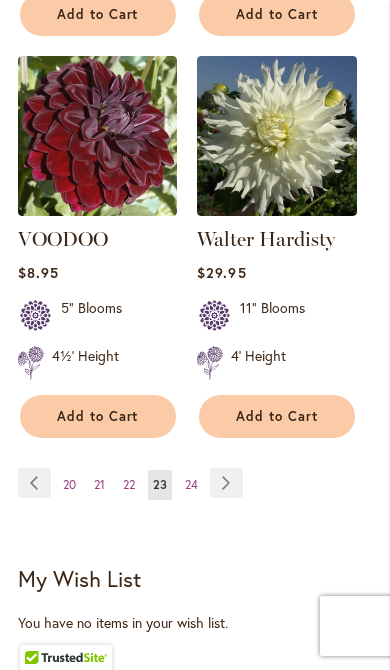 click on "Page
Next" at bounding box center [226, 483] 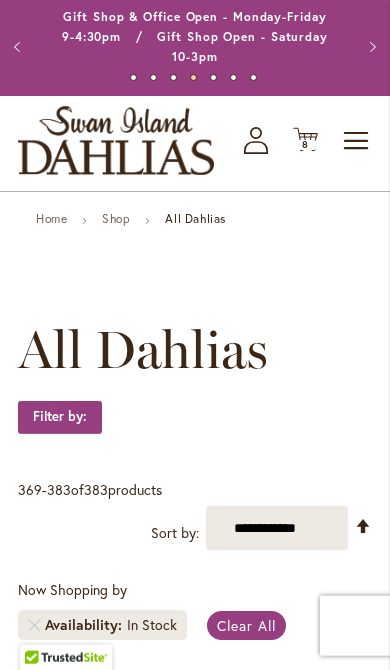 scroll, scrollTop: 0, scrollLeft: 0, axis: both 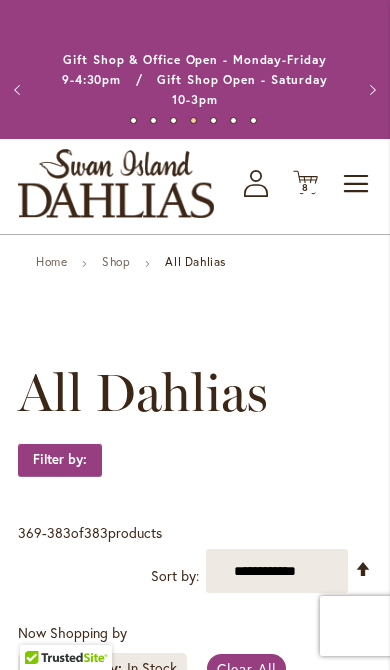 click on "Cart
.cls-1 {
fill: #231f20;
}" 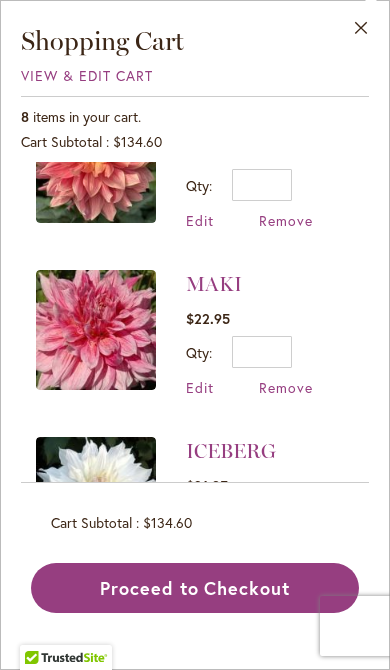 scroll, scrollTop: 257, scrollLeft: 0, axis: vertical 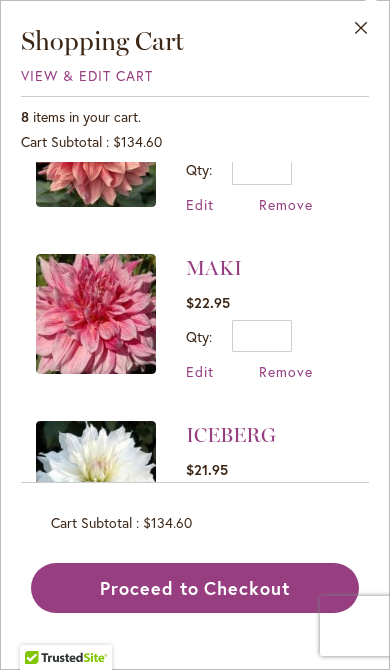 click on "Proceed to Checkout" at bounding box center (195, 588) 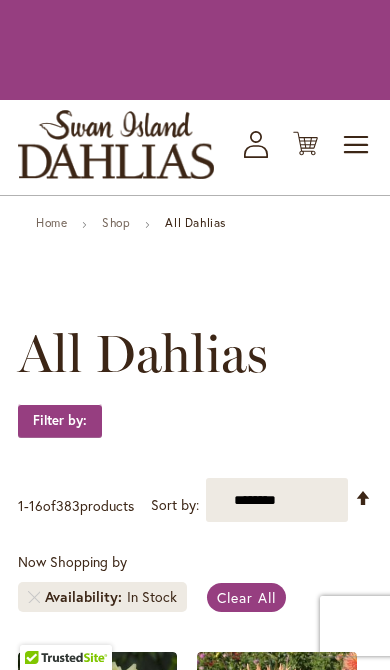scroll, scrollTop: 0, scrollLeft: 0, axis: both 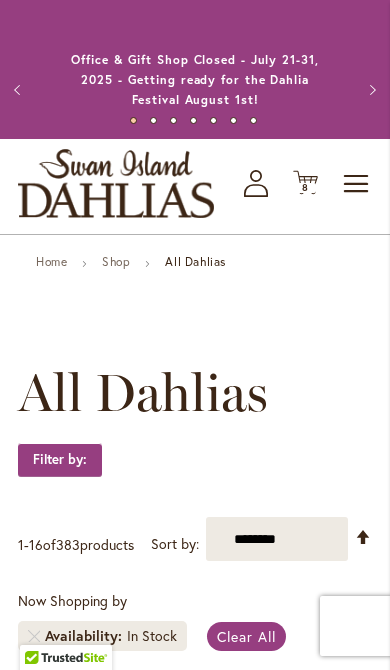 click on "8
8
items" at bounding box center (306, 188) 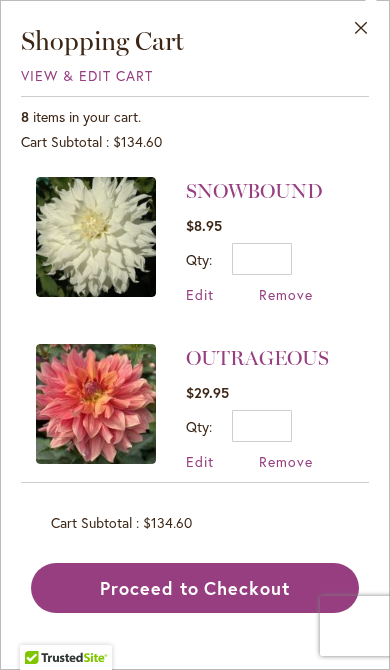 scroll, scrollTop: 0, scrollLeft: 0, axis: both 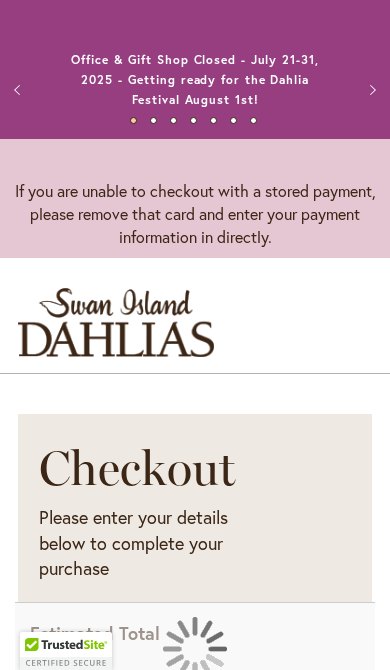 select on "**" 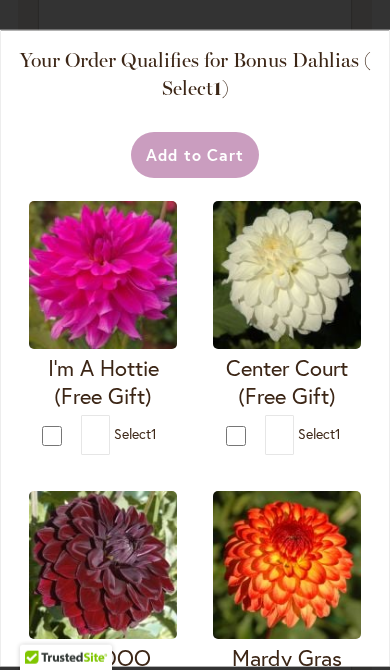 scroll, scrollTop: 2204, scrollLeft: 0, axis: vertical 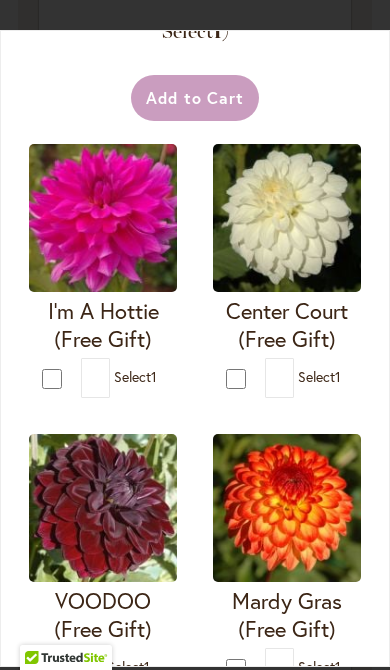 click at bounding box center (287, 218) 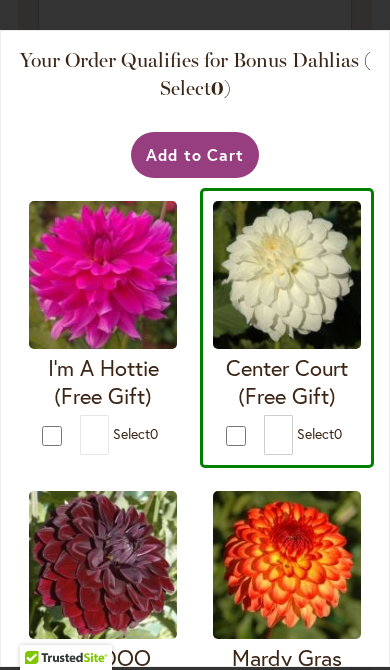 scroll, scrollTop: 0, scrollLeft: 0, axis: both 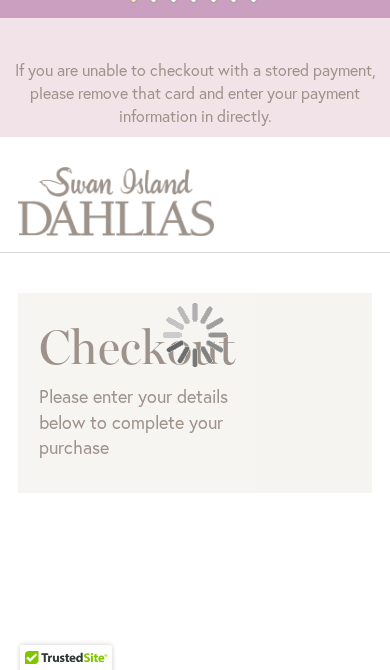 select on "**" 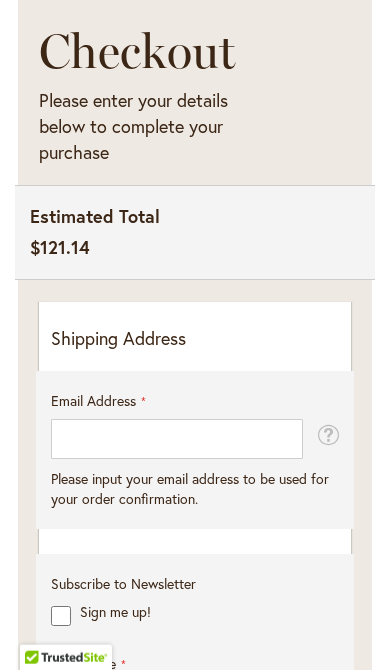 scroll, scrollTop: 490, scrollLeft: 0, axis: vertical 